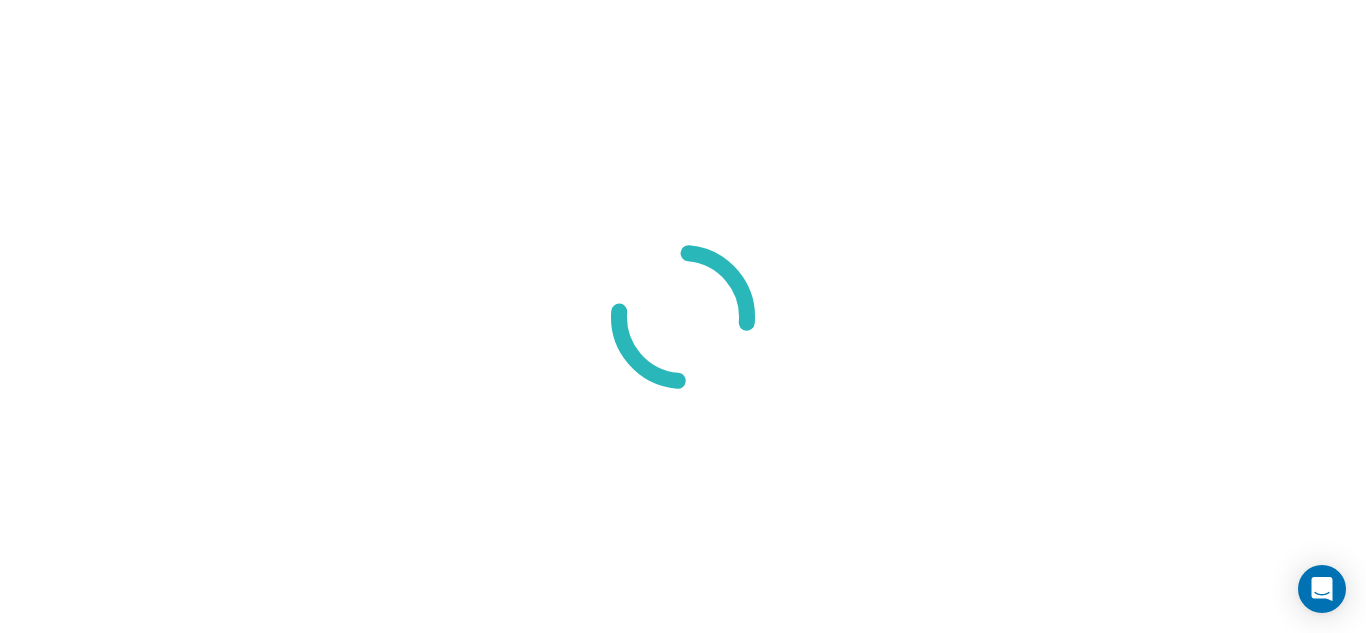 scroll, scrollTop: 0, scrollLeft: 0, axis: both 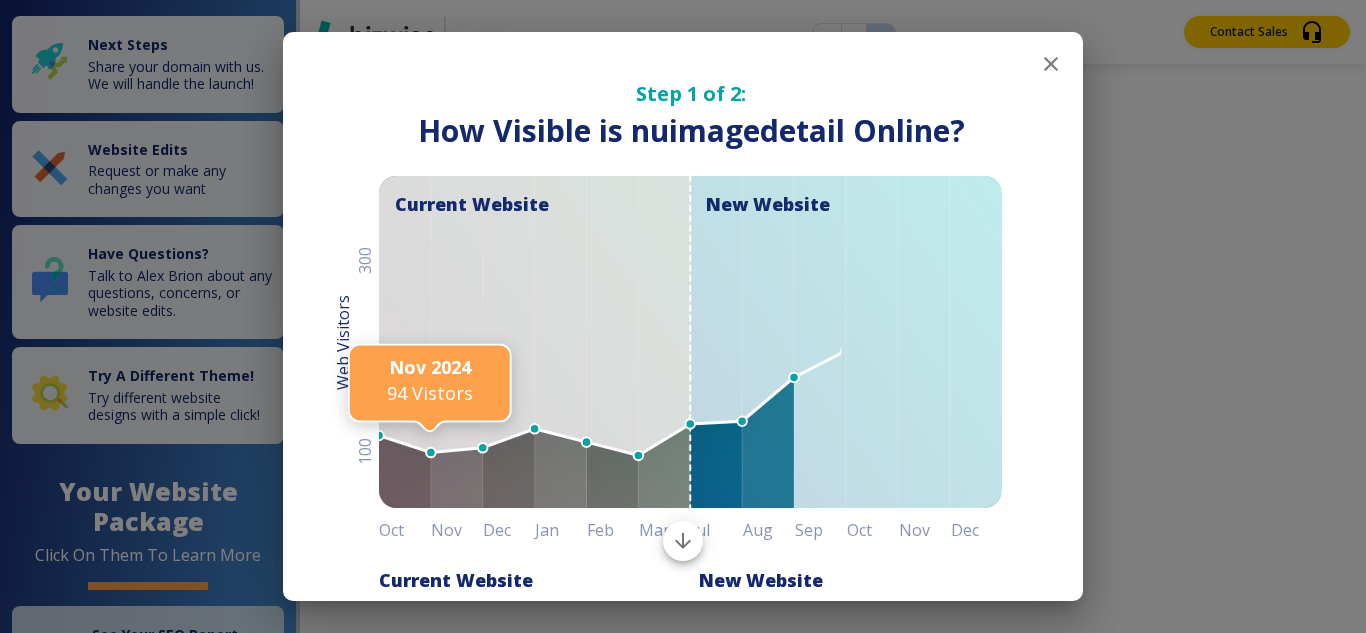 click at bounding box center [1051, 64] 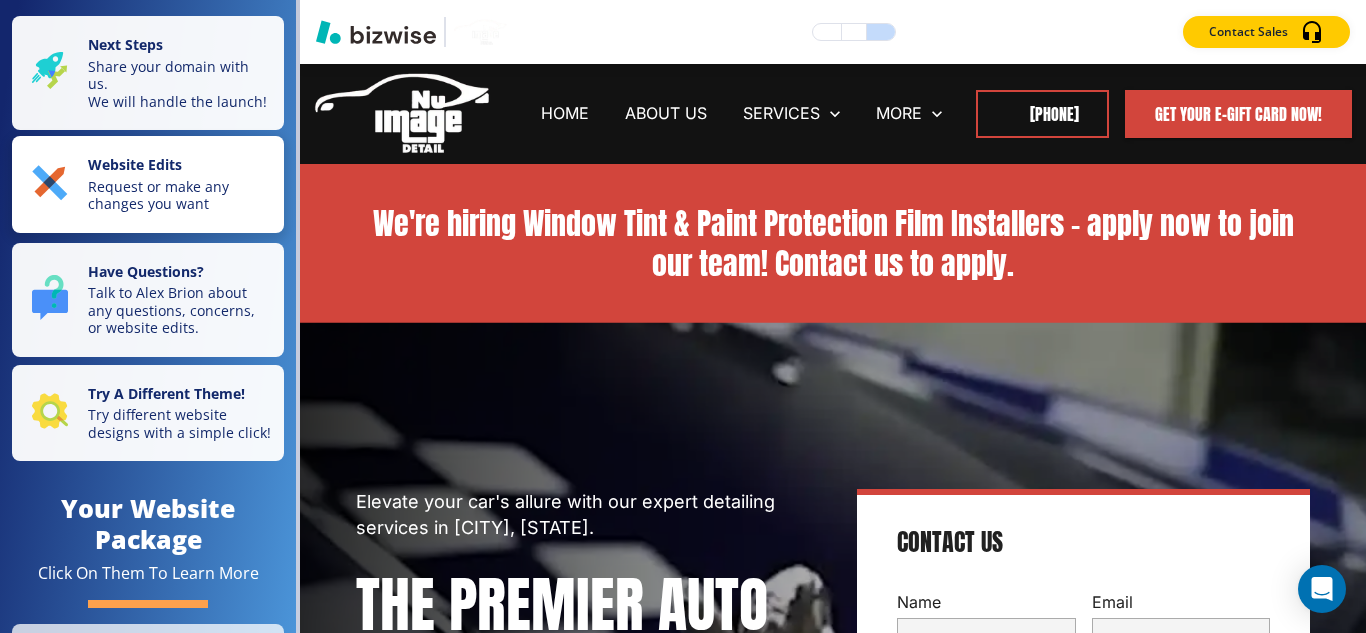 click on "Website Edits" at bounding box center (125, 44) 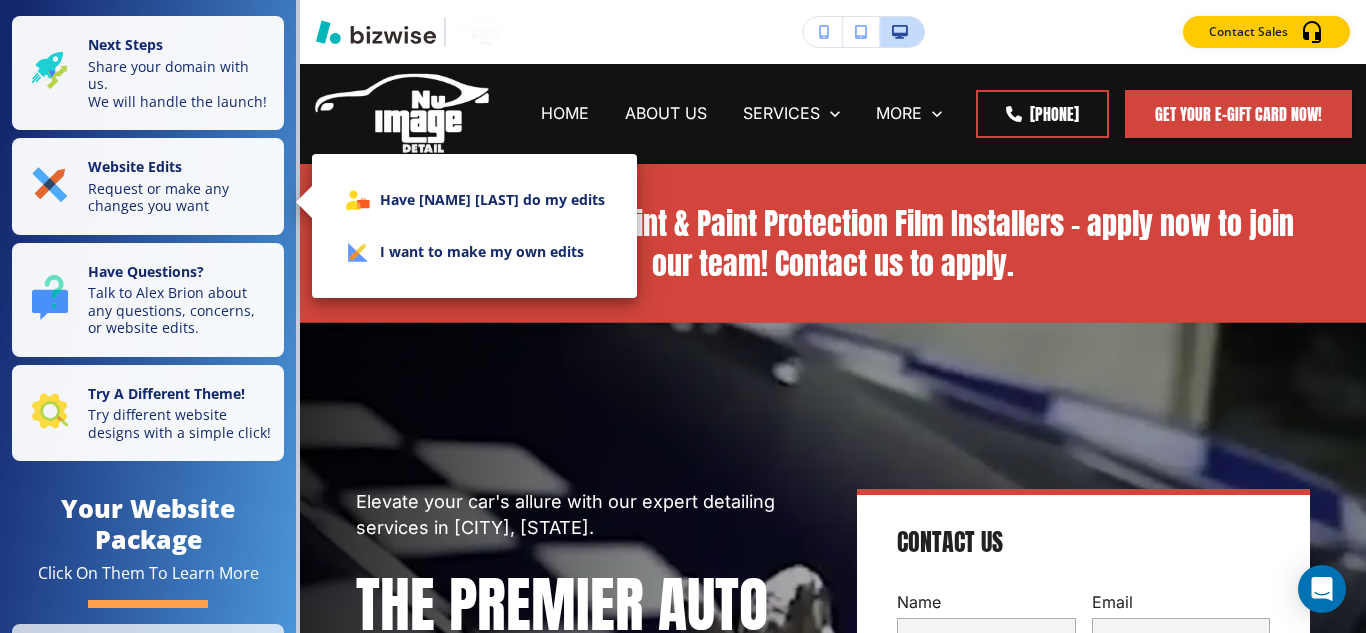 click on "I want to make my own edits" at bounding box center [474, 252] 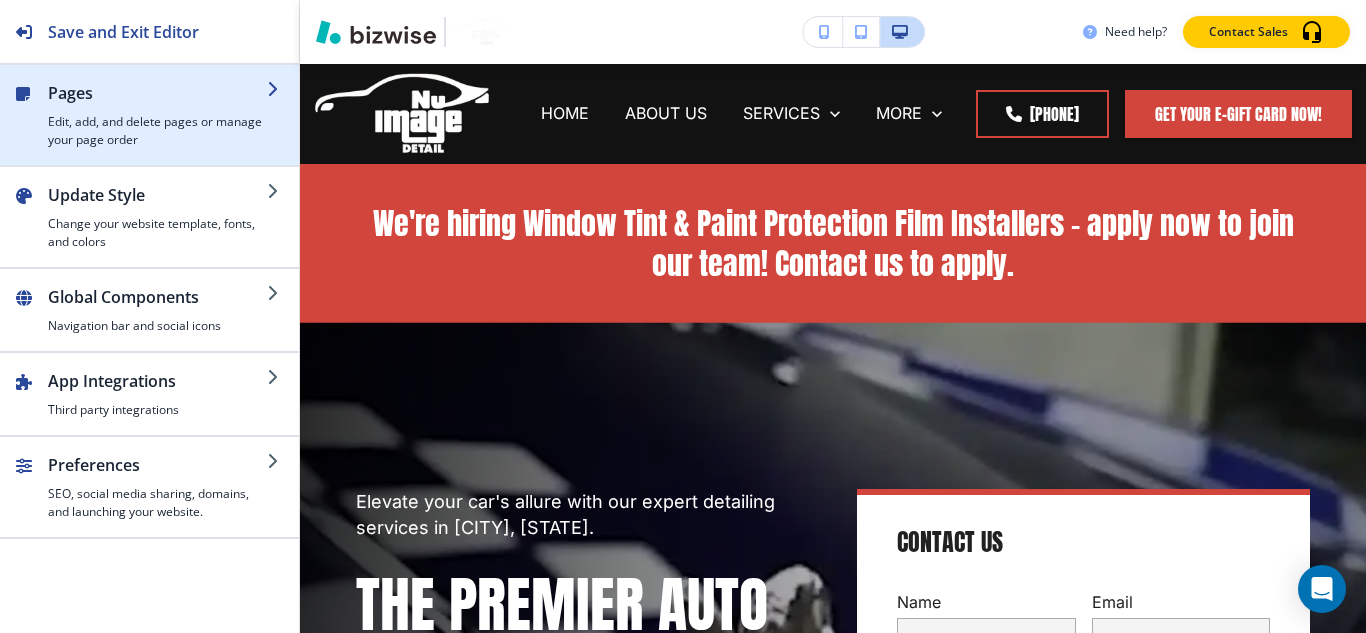 click on "Edit, add, and delete pages or manage your page order" at bounding box center (157, 131) 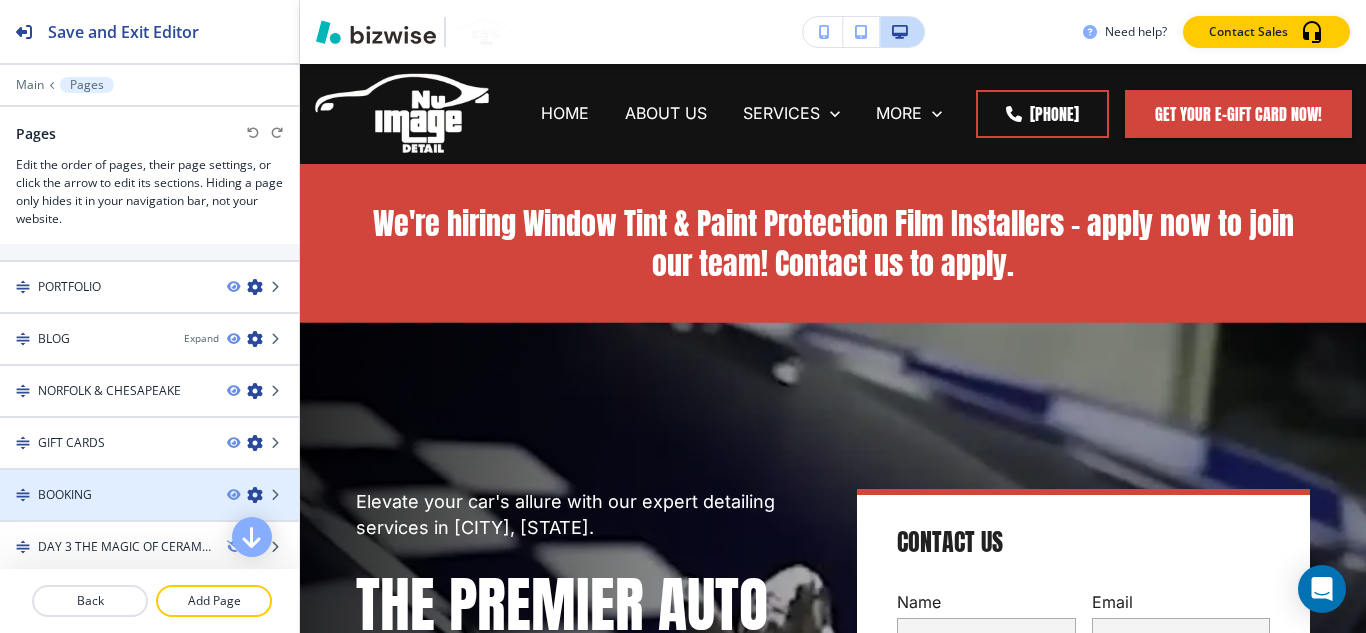 scroll, scrollTop: 561, scrollLeft: 0, axis: vertical 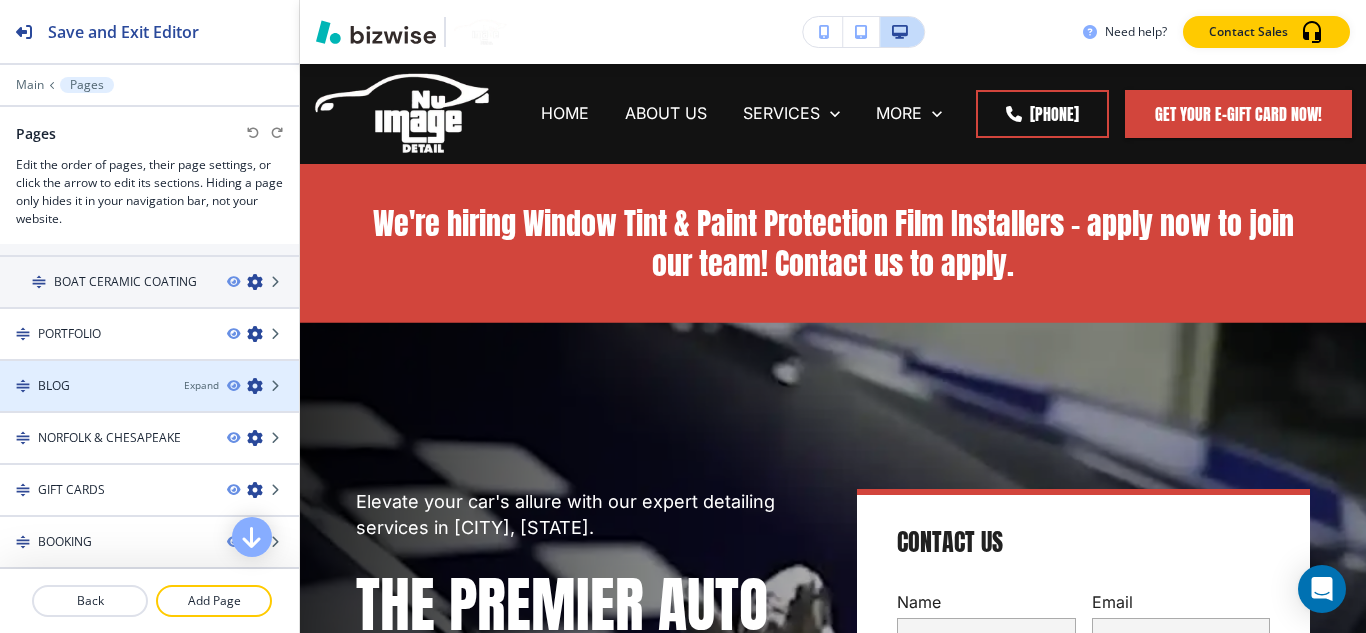 click on "Expand" at bounding box center (241, 386) 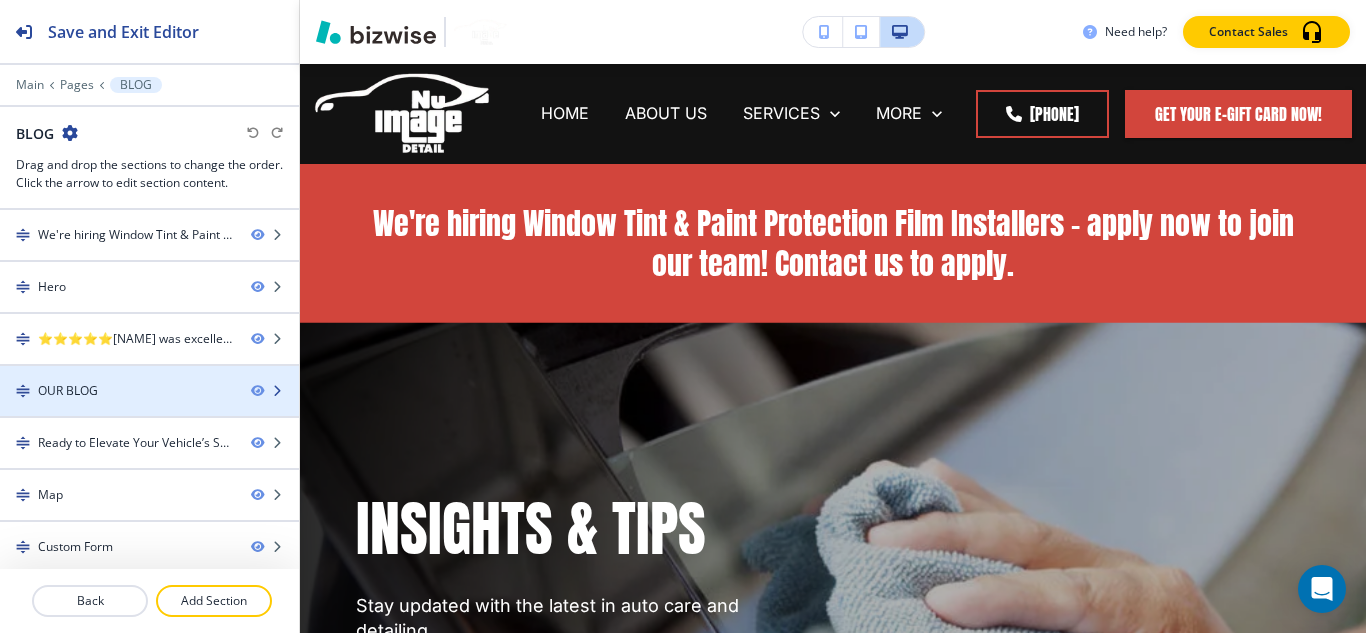 click at bounding box center [277, 391] 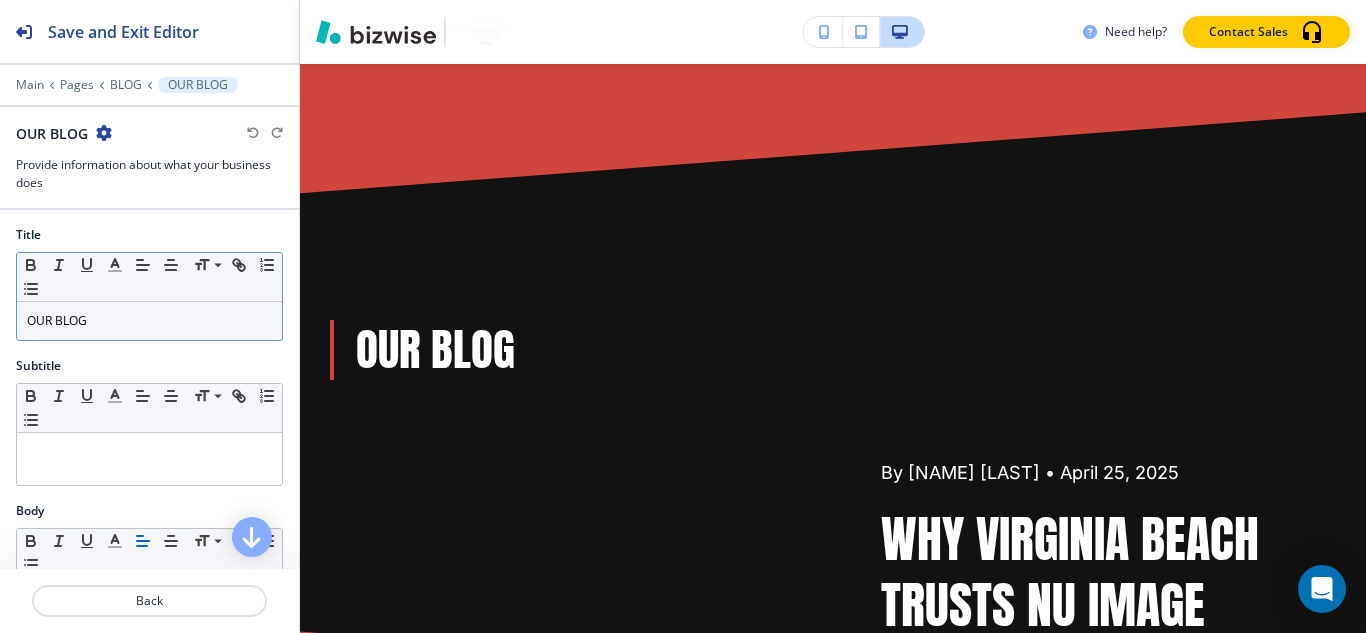 scroll, scrollTop: 1295, scrollLeft: 0, axis: vertical 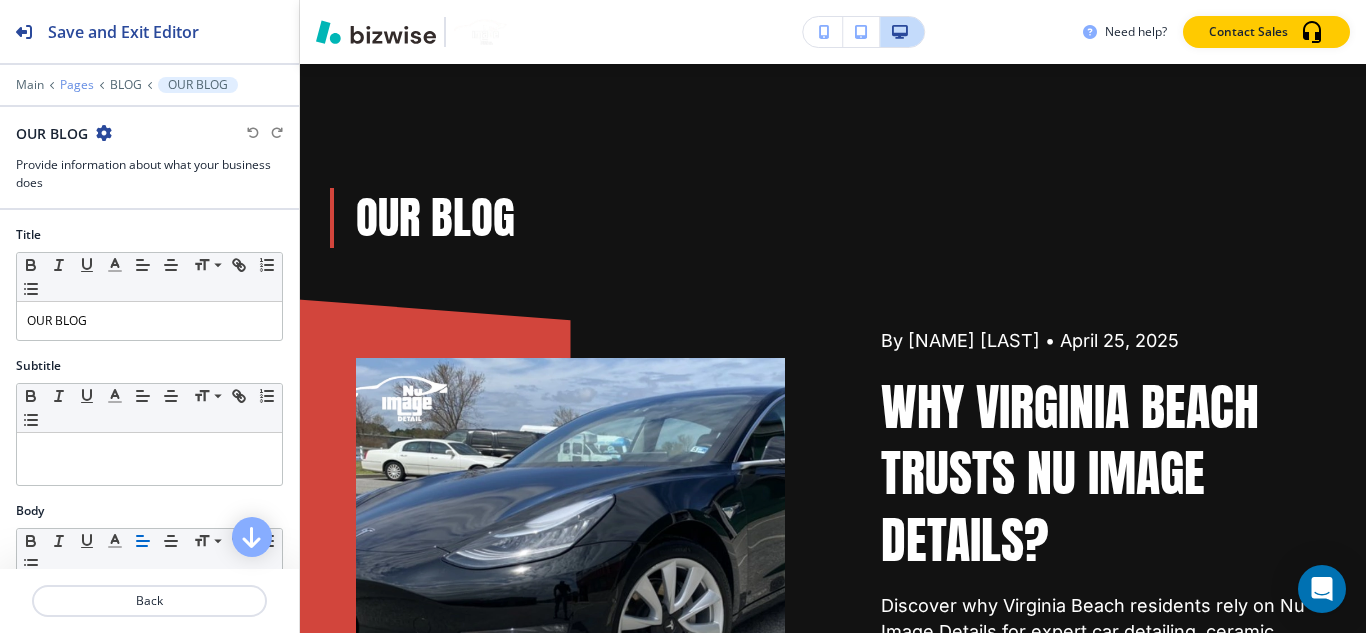 click on "Pages" at bounding box center (30, 85) 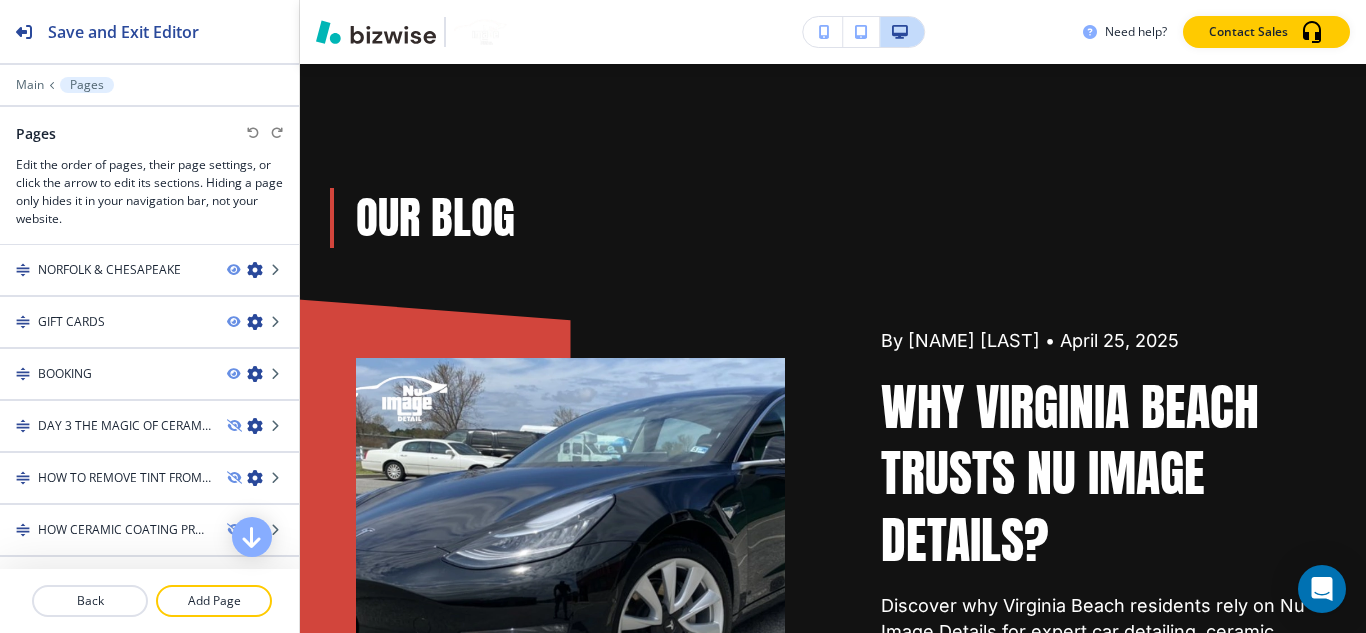 scroll, scrollTop: 561, scrollLeft: 0, axis: vertical 